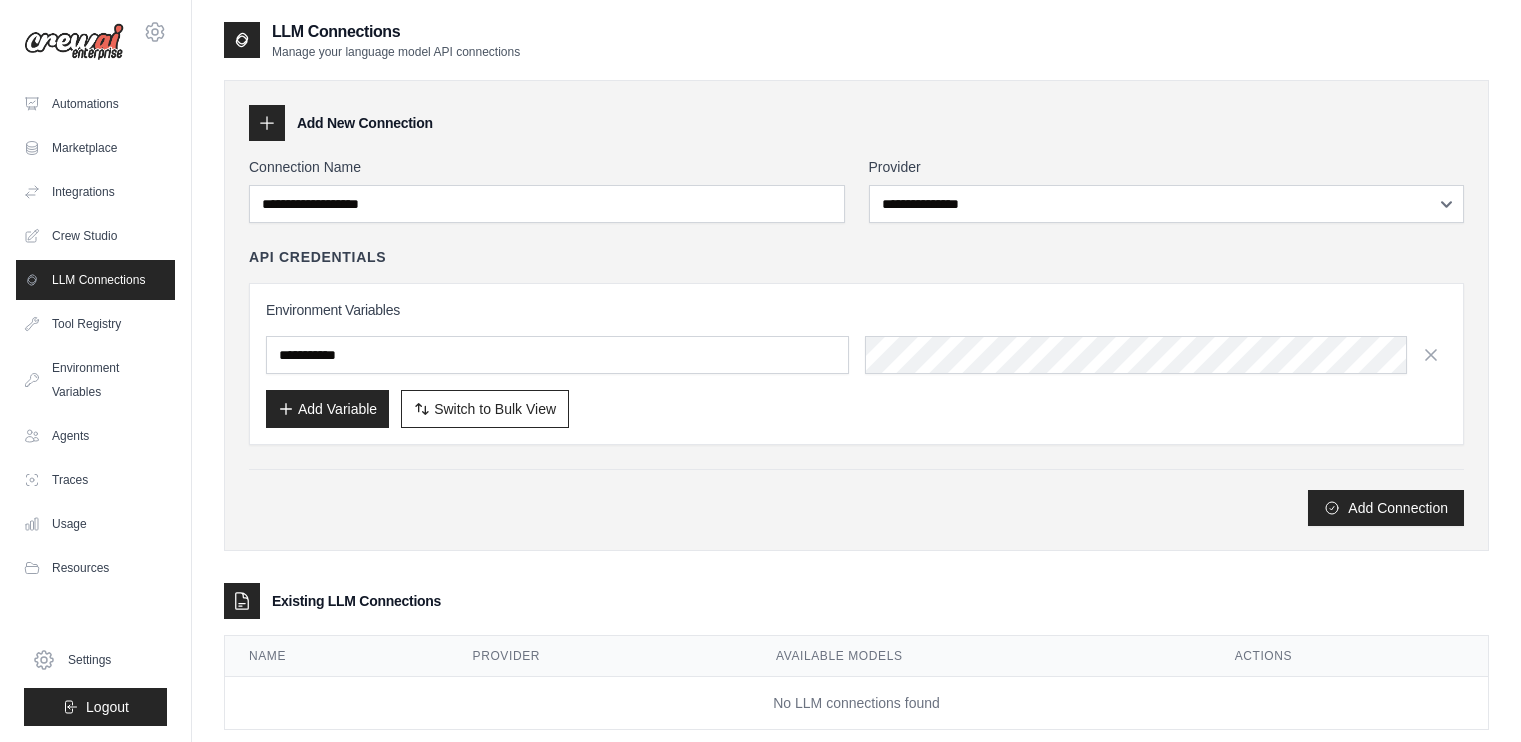 scroll, scrollTop: 0, scrollLeft: 0, axis: both 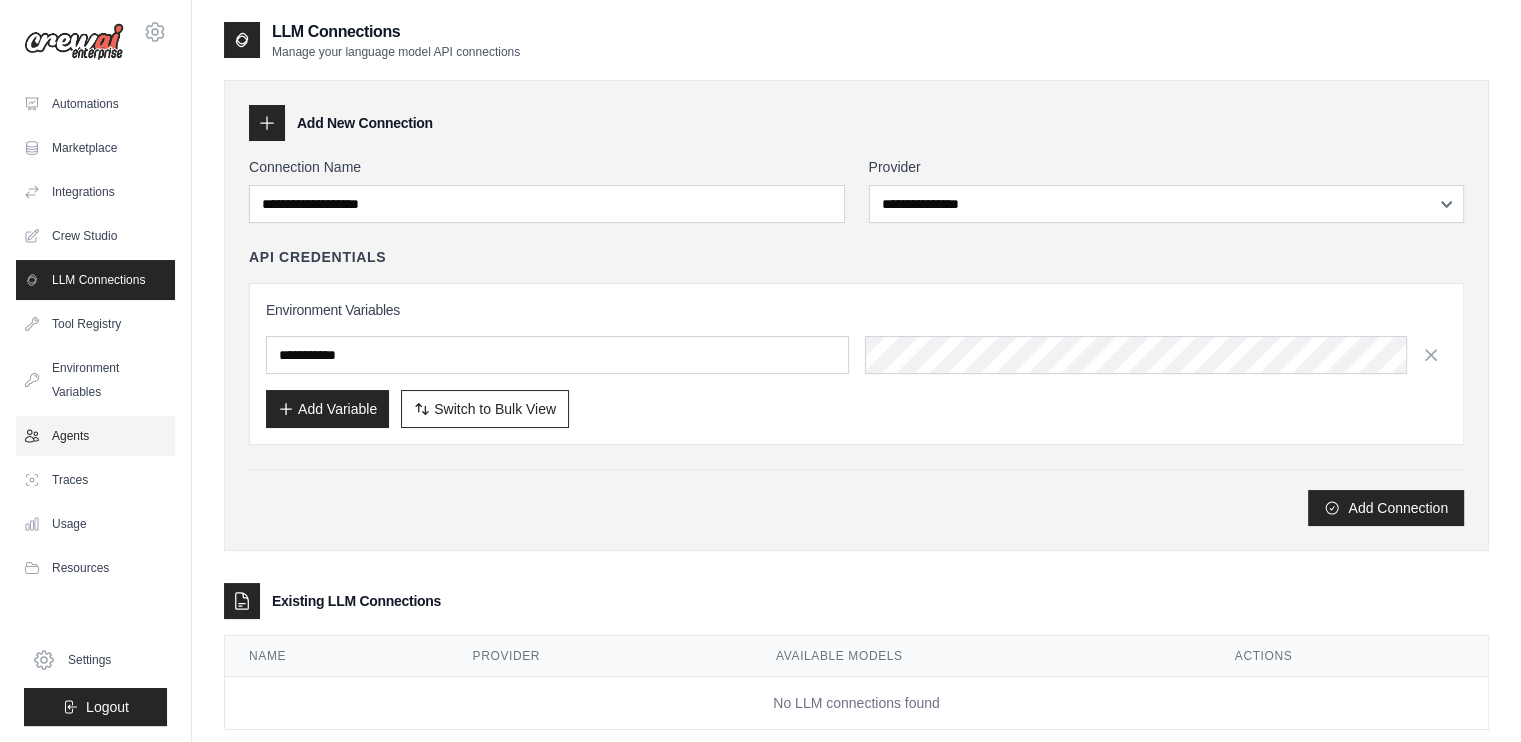 click on "Agents" at bounding box center (95, 436) 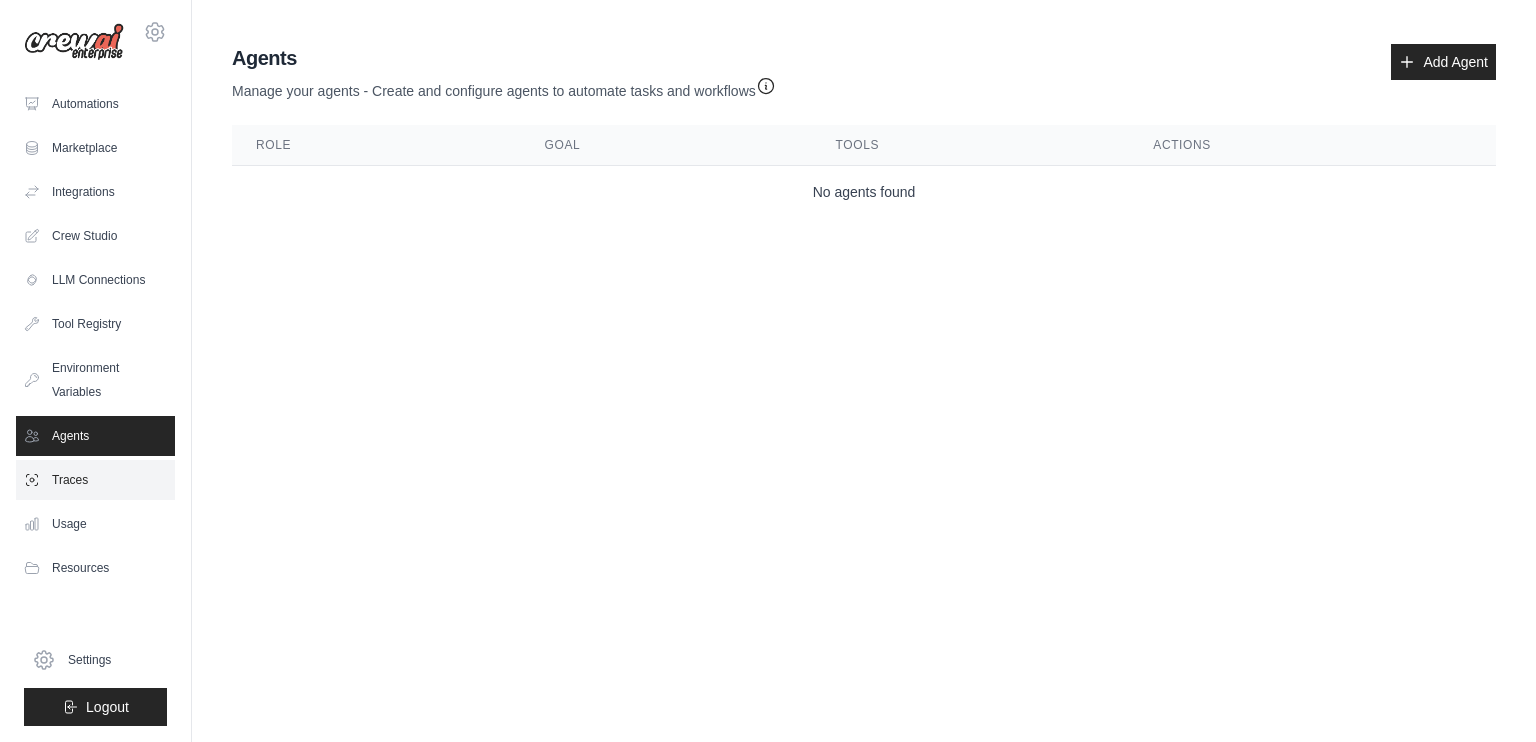 click on "Traces" at bounding box center [95, 480] 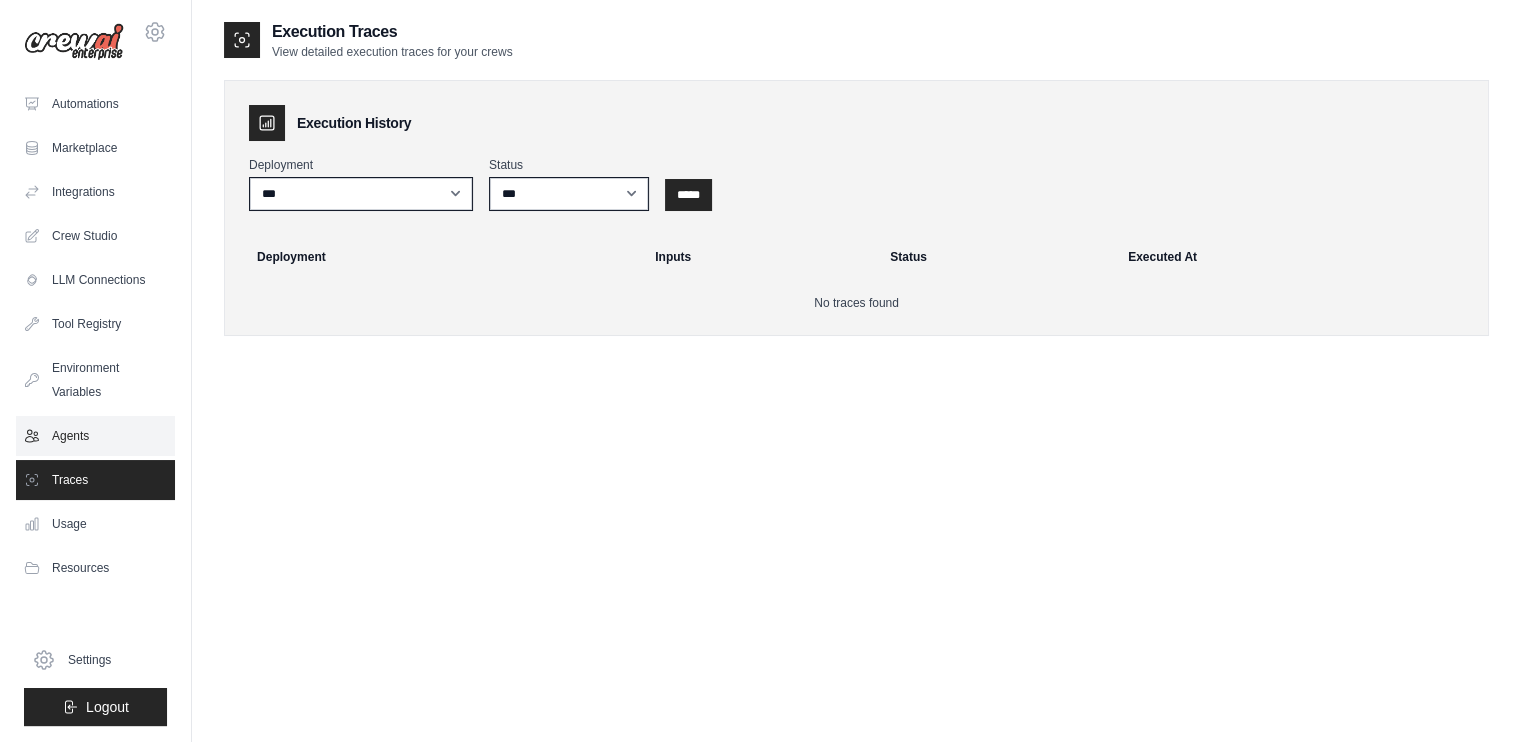 click on "Agents" at bounding box center (95, 436) 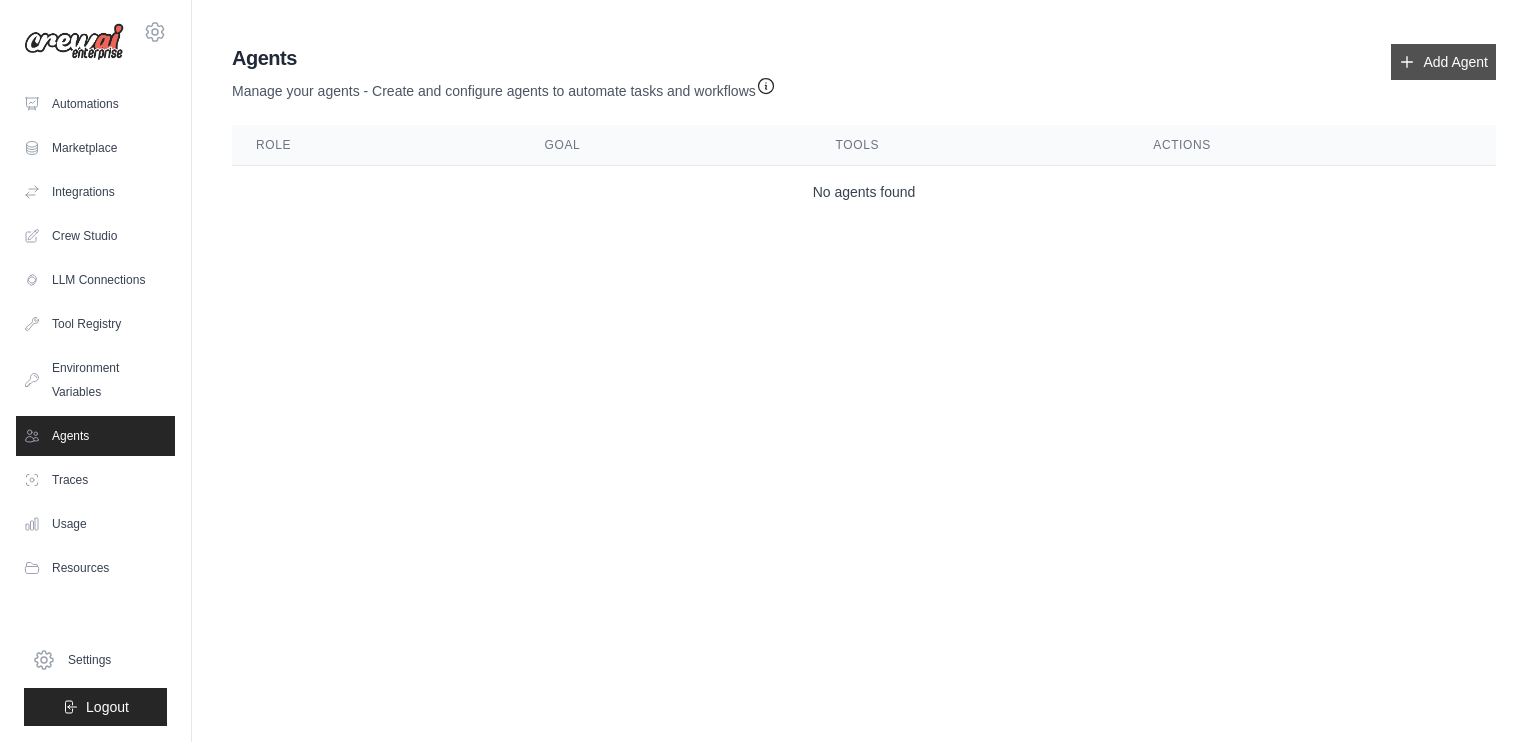 click on "Add Agent" at bounding box center [1443, 62] 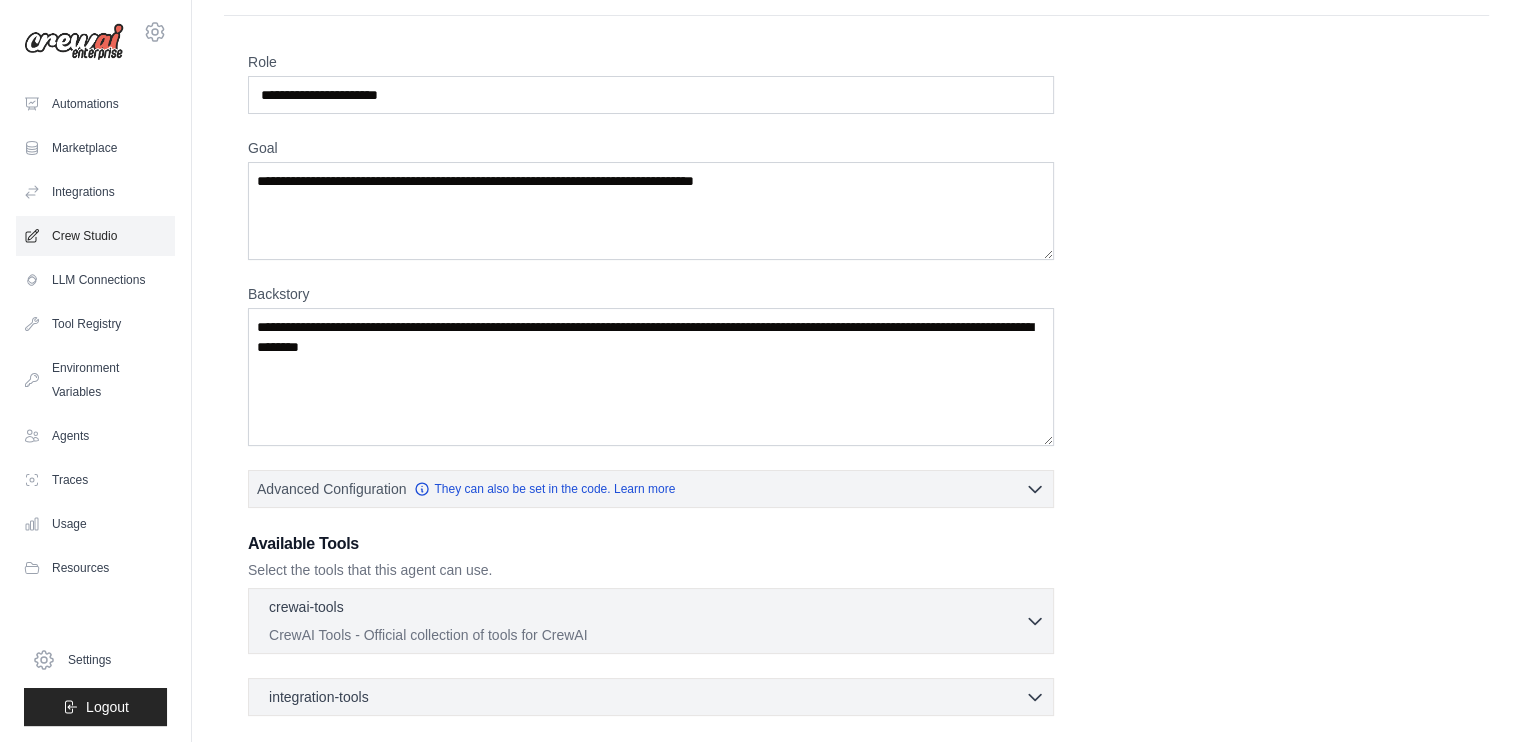 scroll, scrollTop: 0, scrollLeft: 0, axis: both 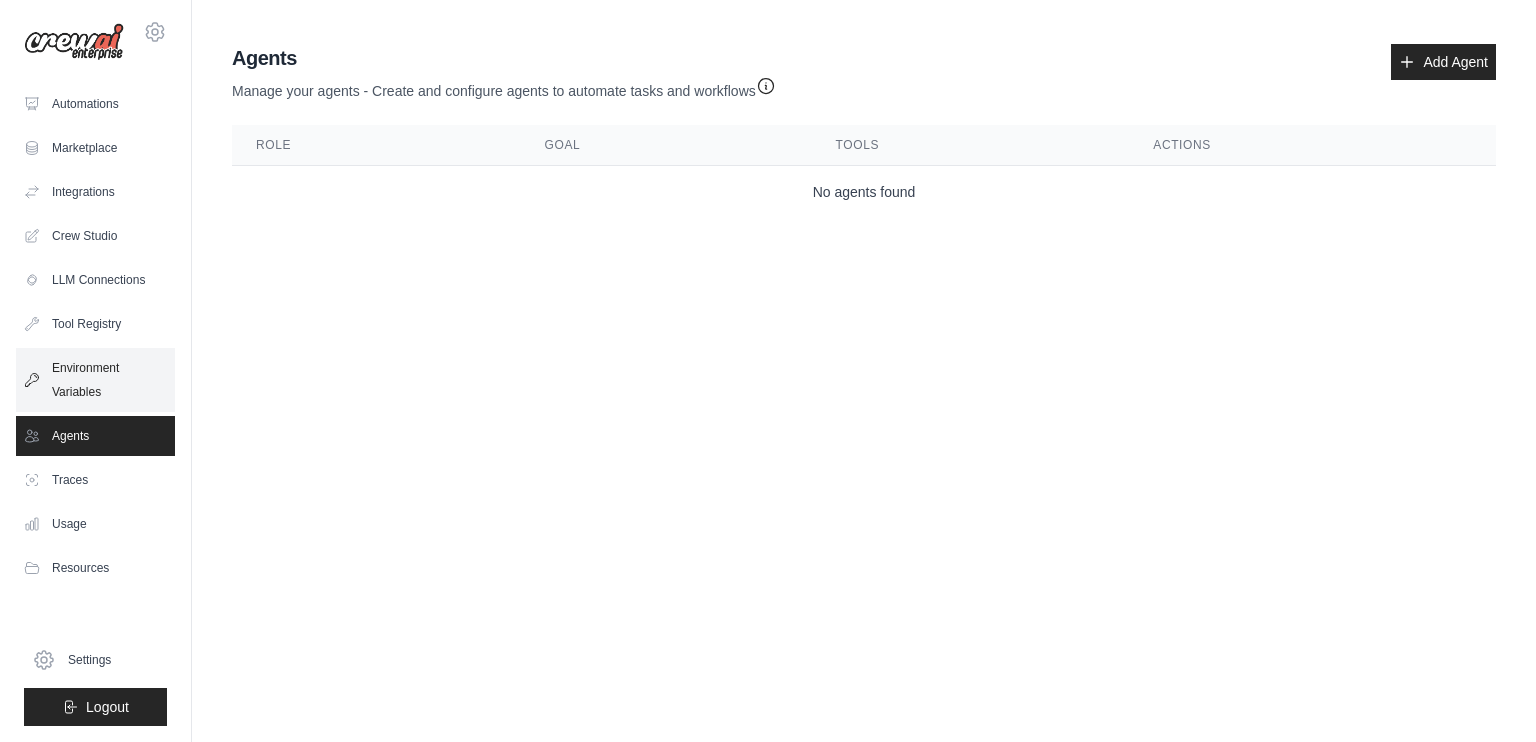 click on "Environment Variables" at bounding box center [95, 380] 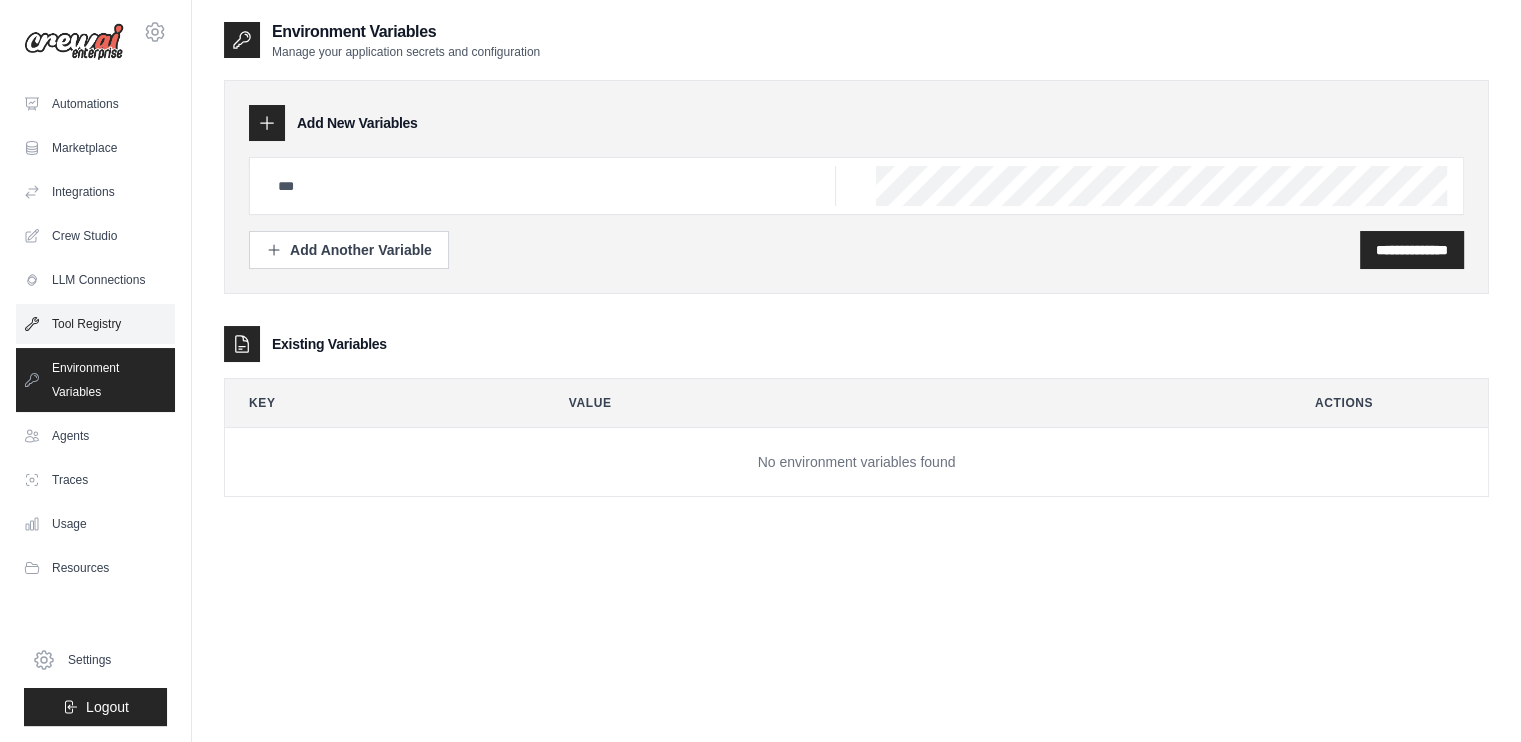 click on "Tool Registry" at bounding box center (95, 324) 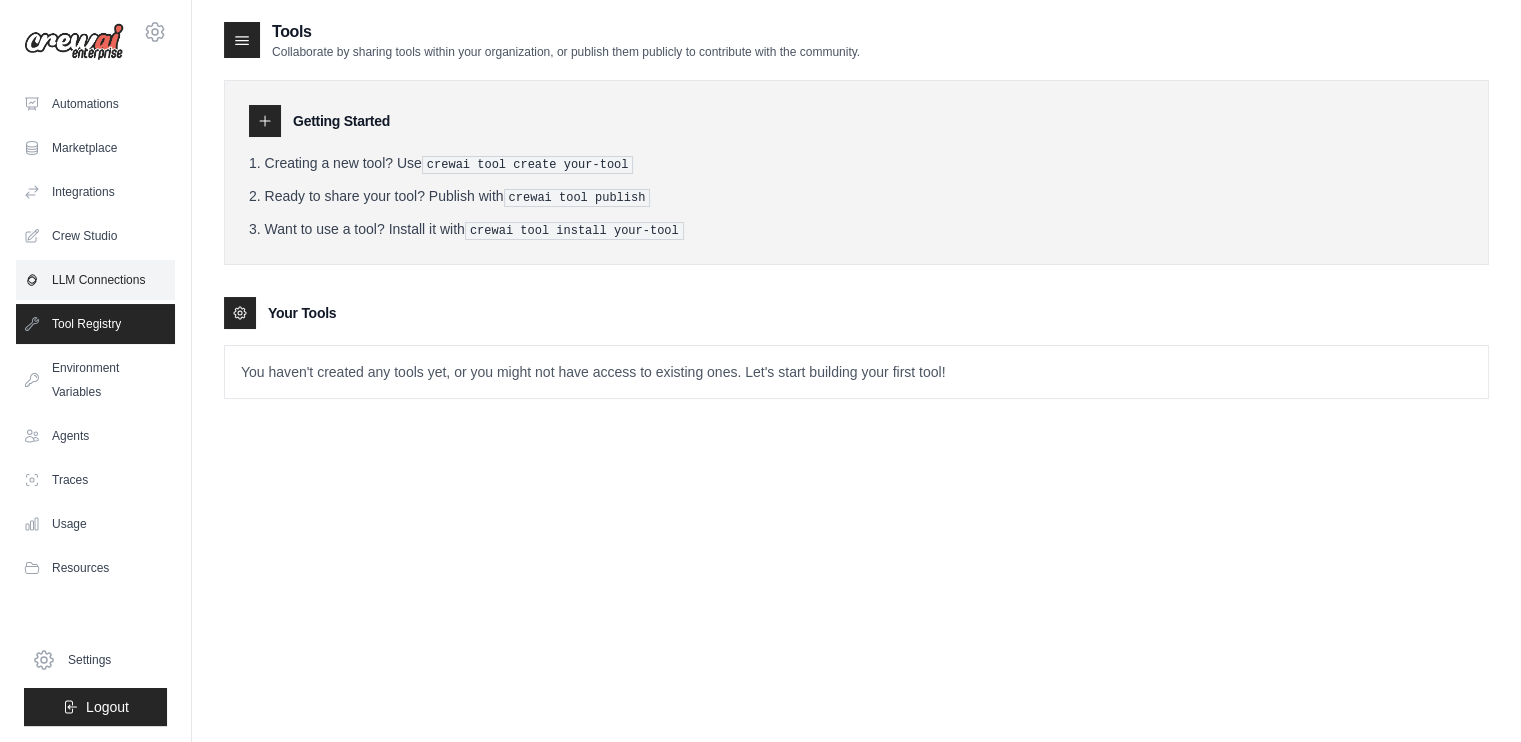click on "LLM Connections" at bounding box center (95, 280) 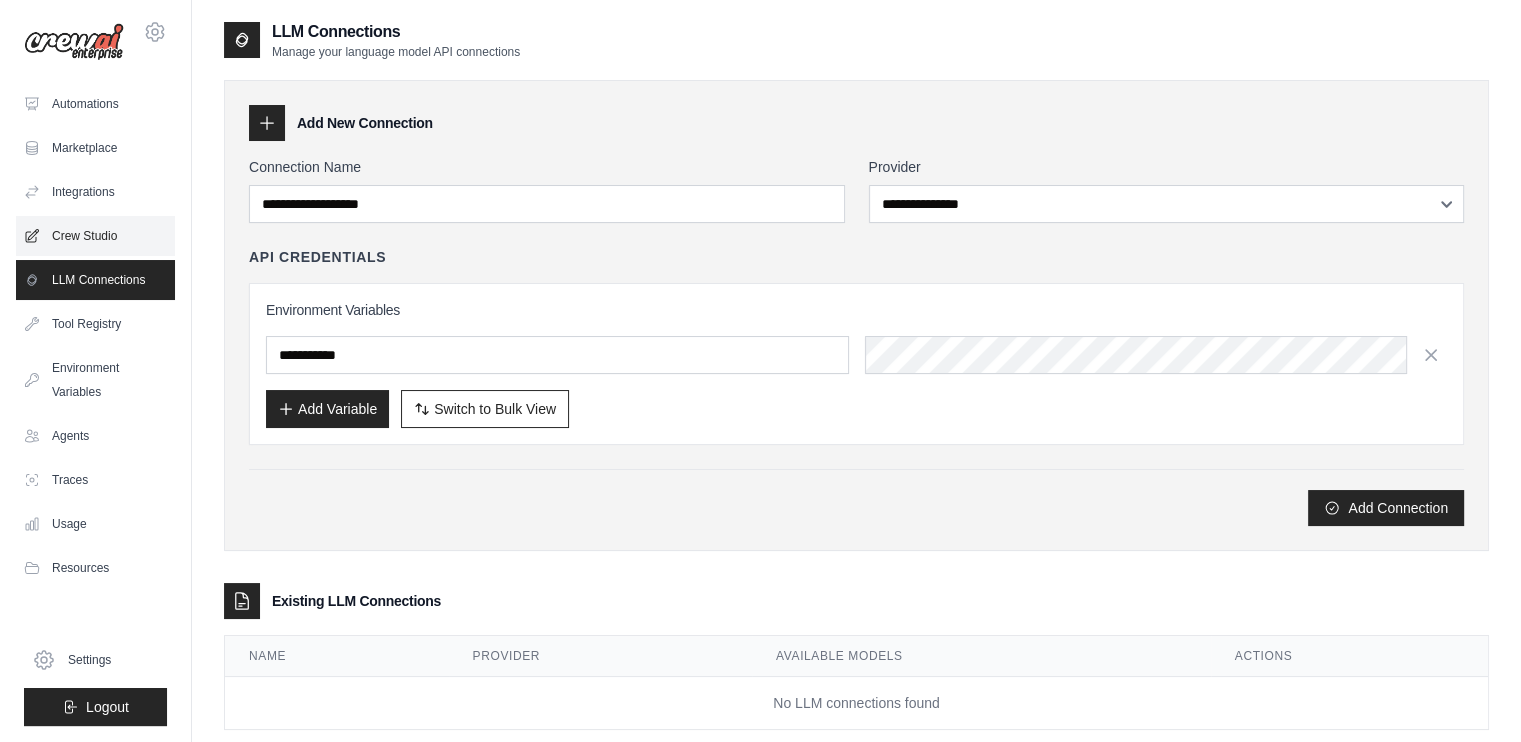 click on "Crew Studio" at bounding box center [95, 236] 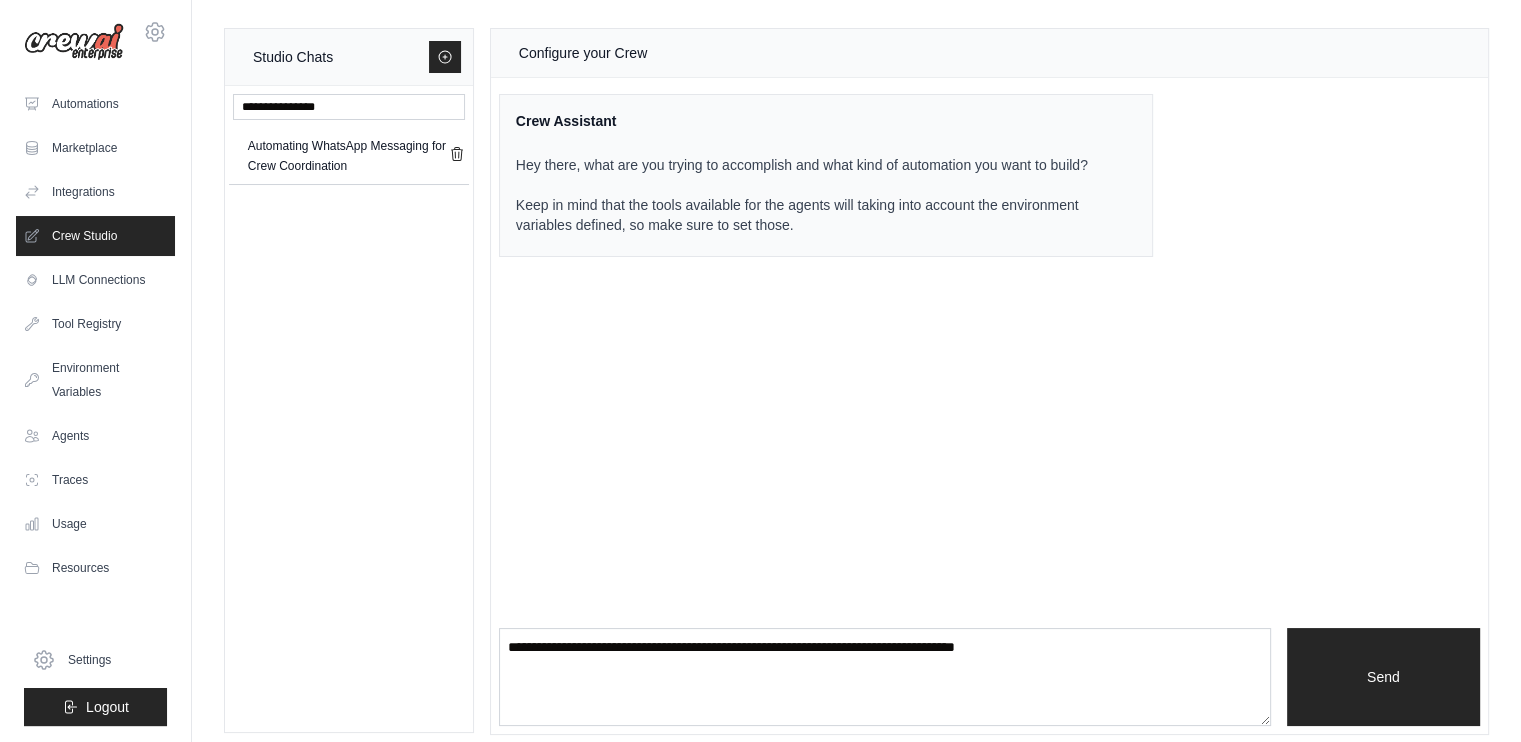 click on "Integrations" at bounding box center (95, 192) 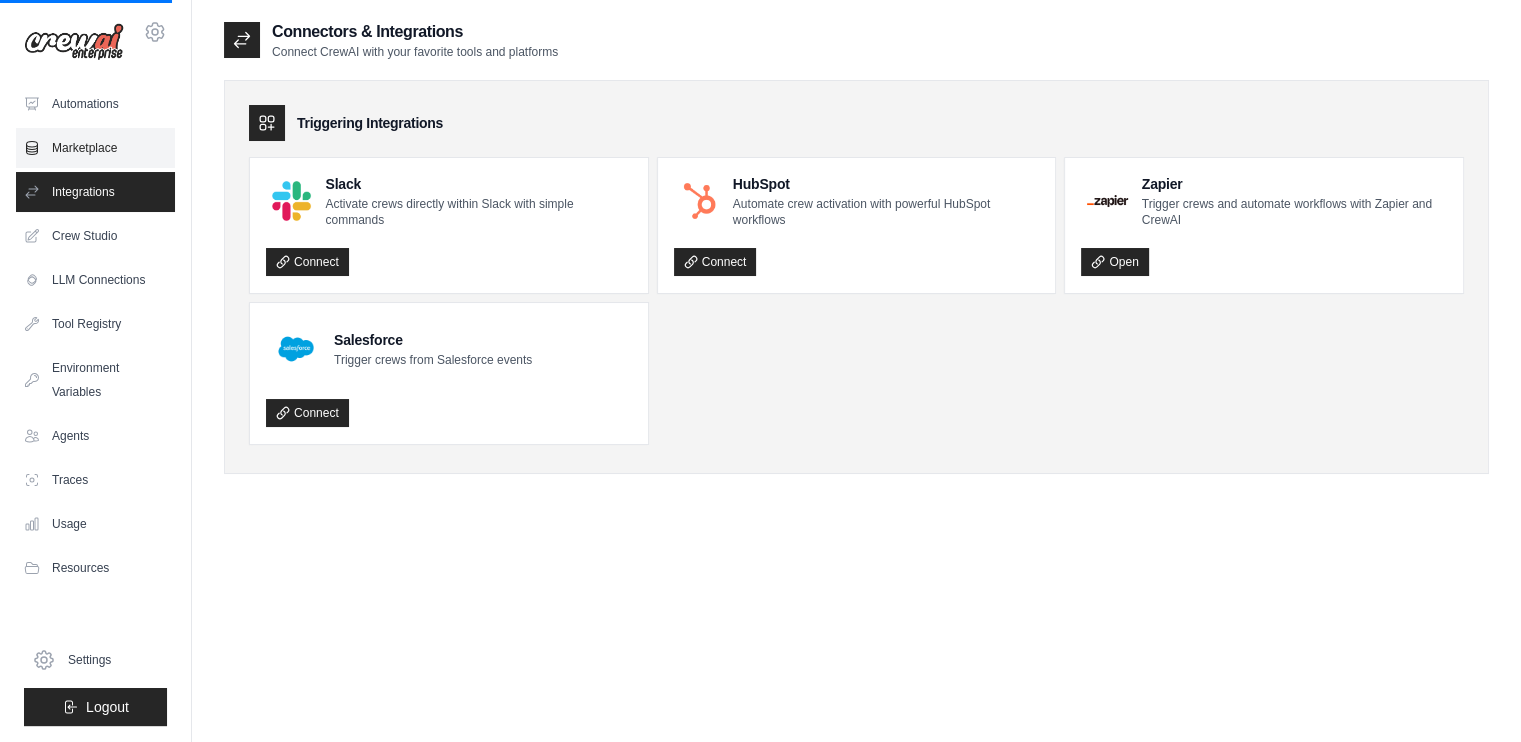 click on "Marketplace" at bounding box center [95, 148] 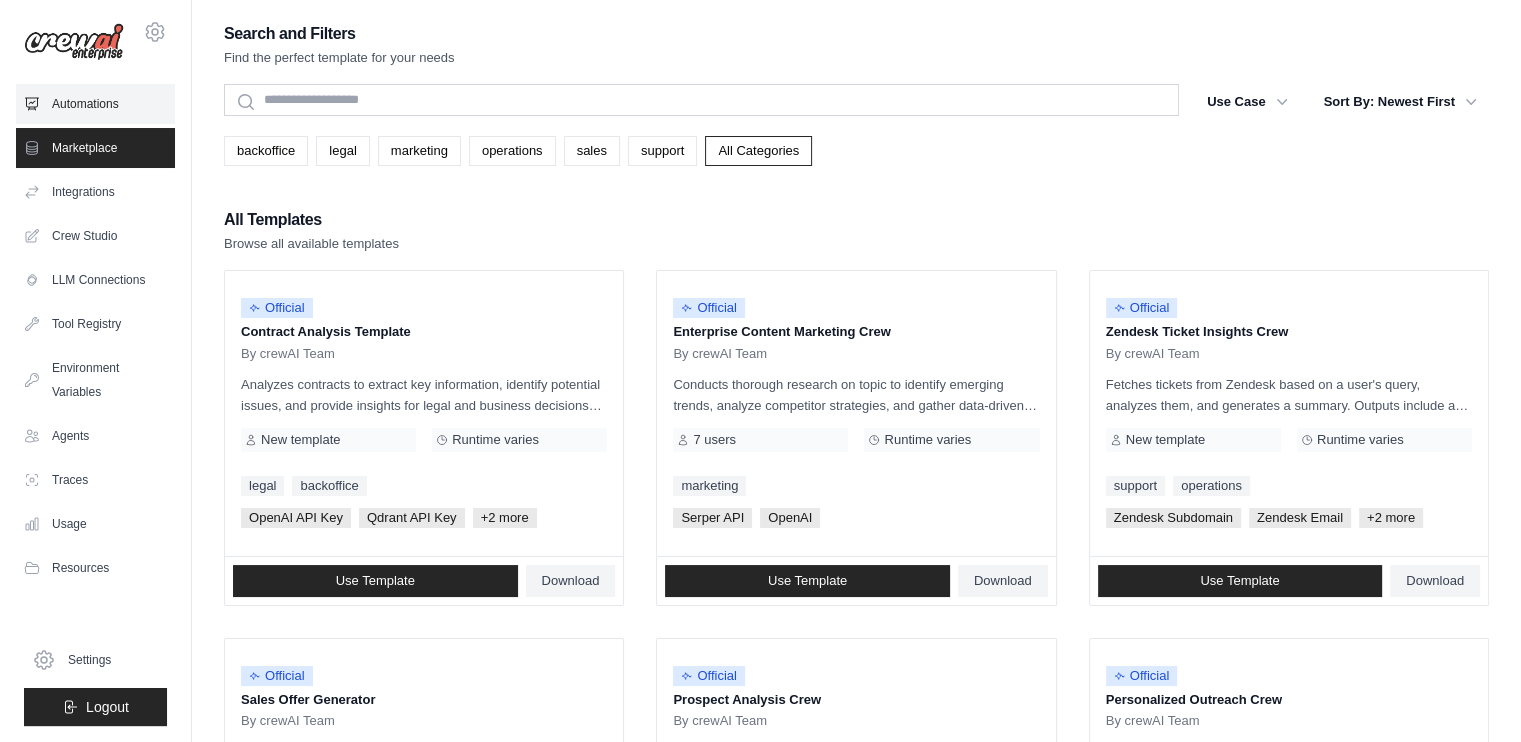 click on "Automations" at bounding box center [95, 104] 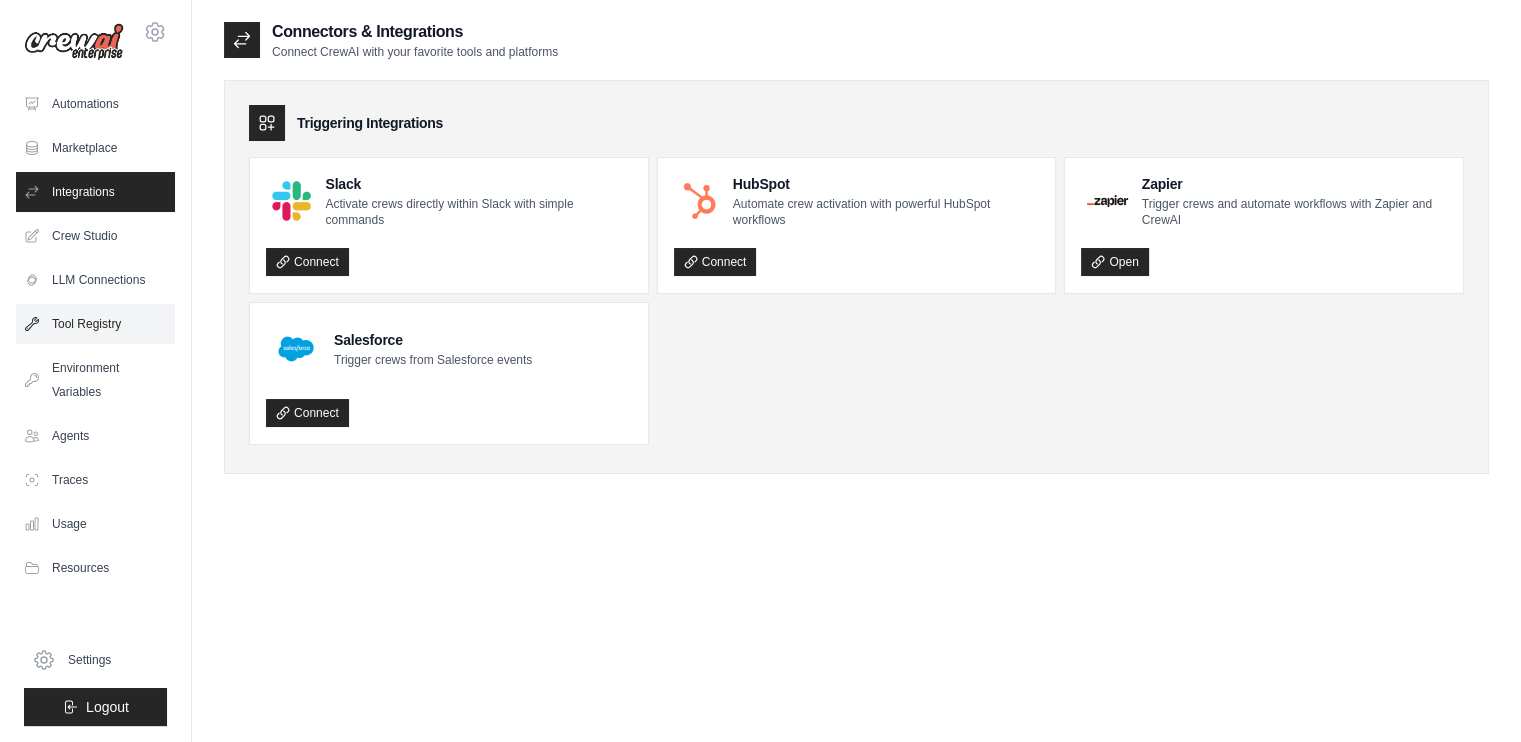 click on "Tool Registry" at bounding box center [95, 324] 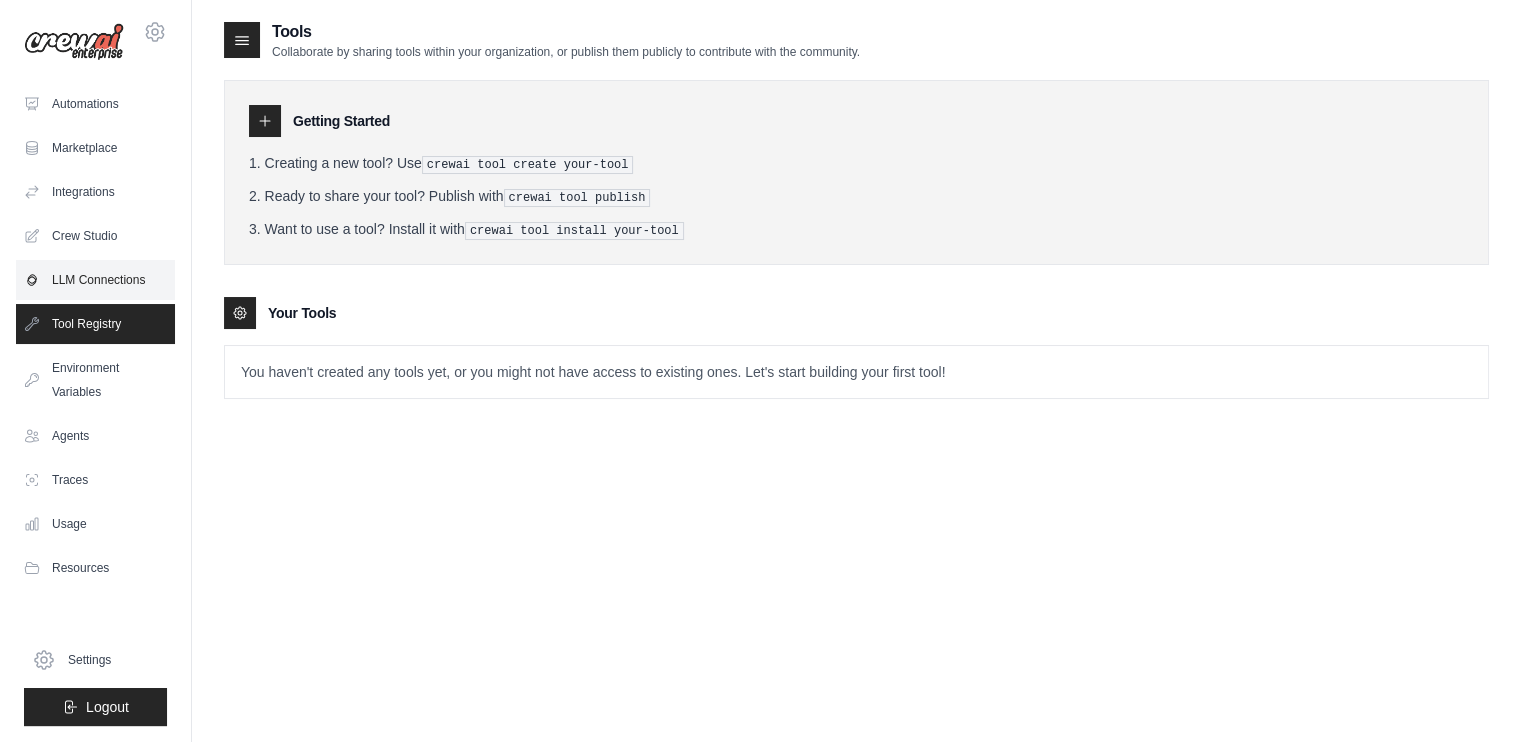 click on "LLM Connections" at bounding box center (95, 280) 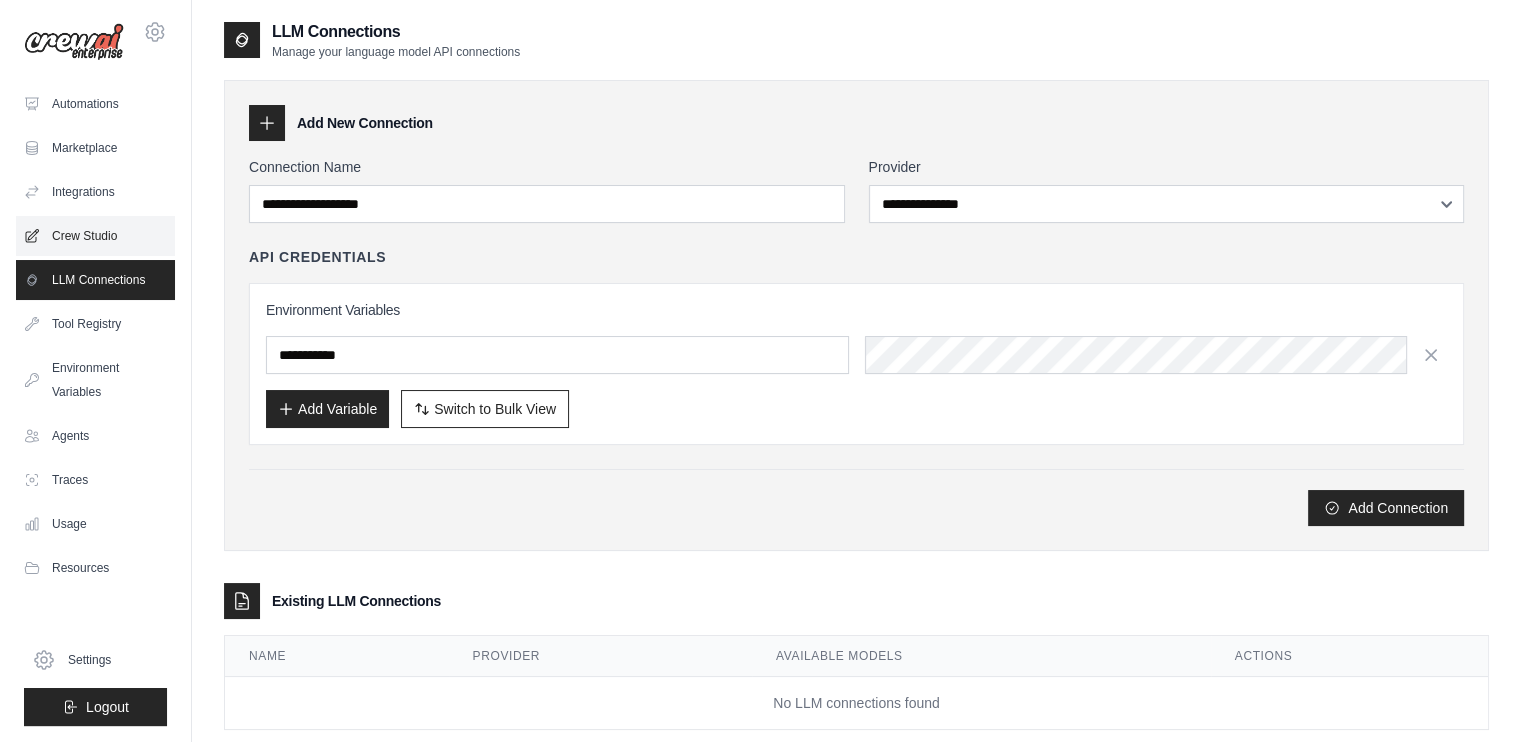 click on "Crew Studio" at bounding box center (95, 236) 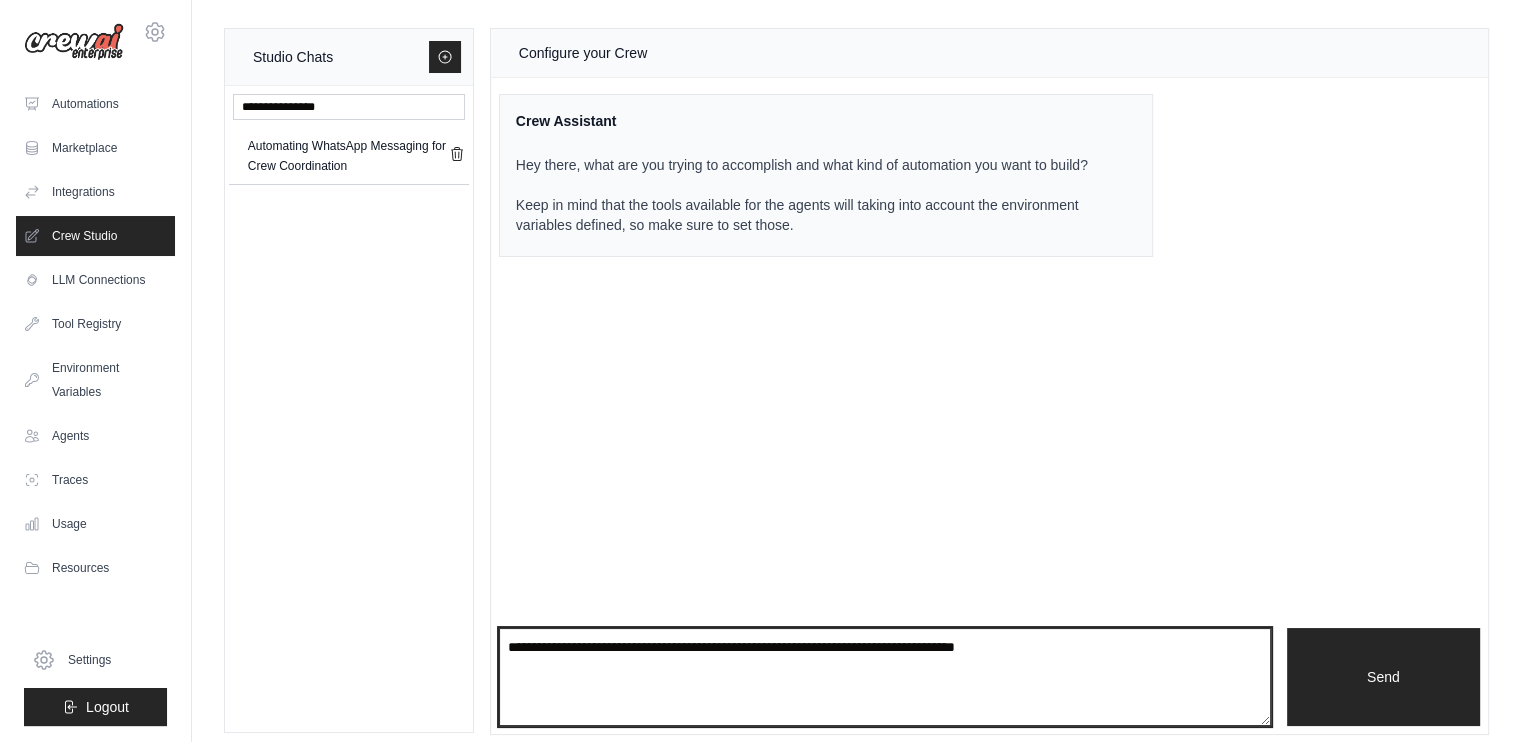 click at bounding box center (885, 677) 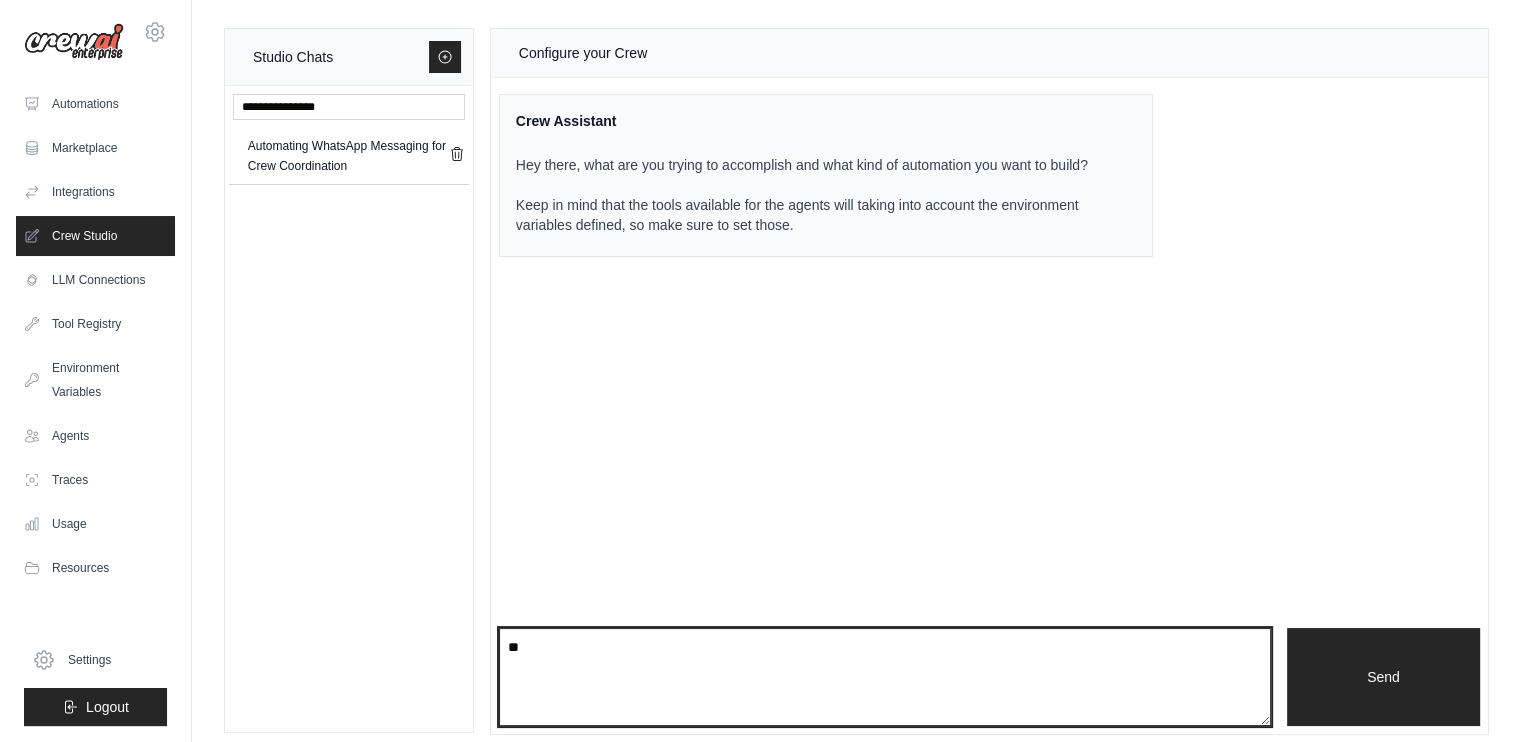 type on "*" 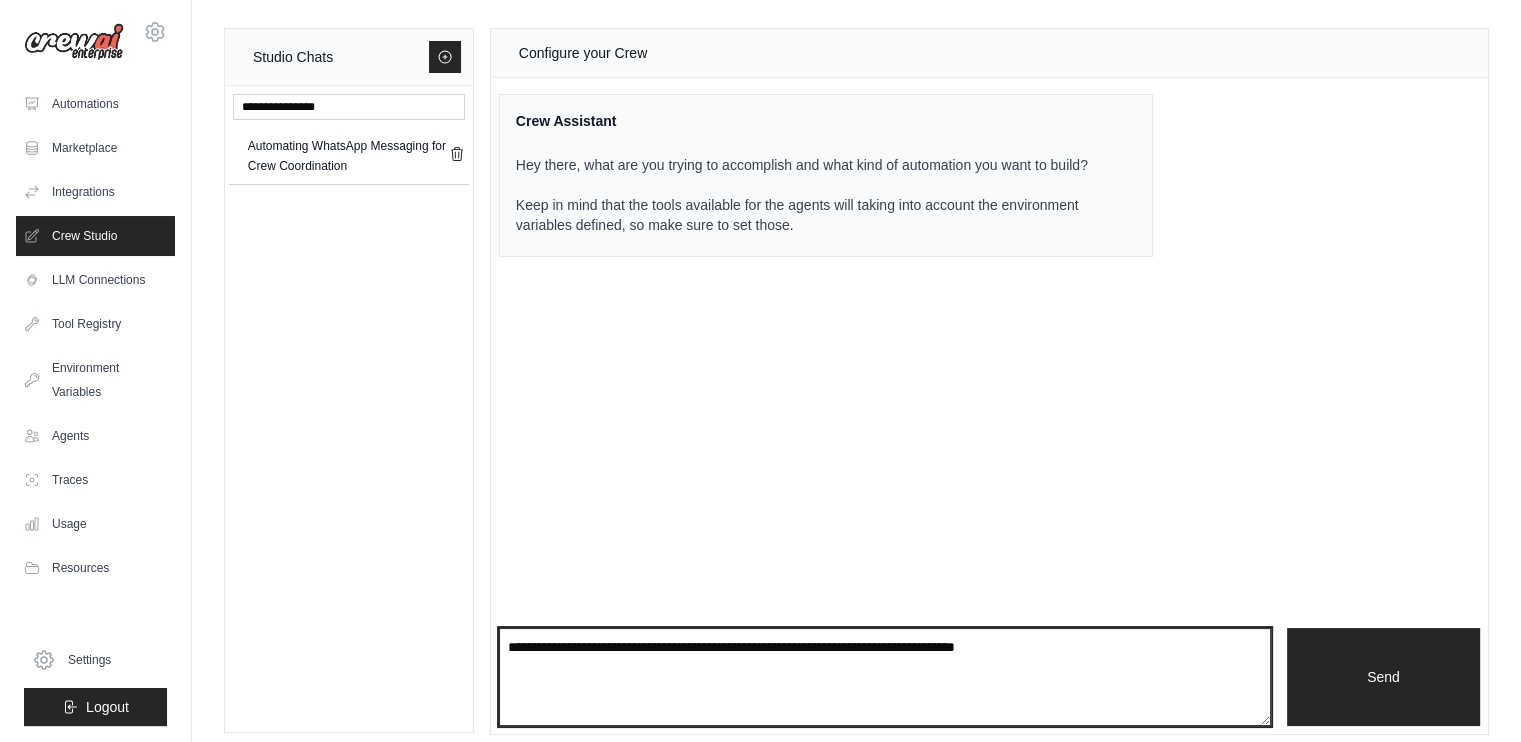 click at bounding box center (885, 677) 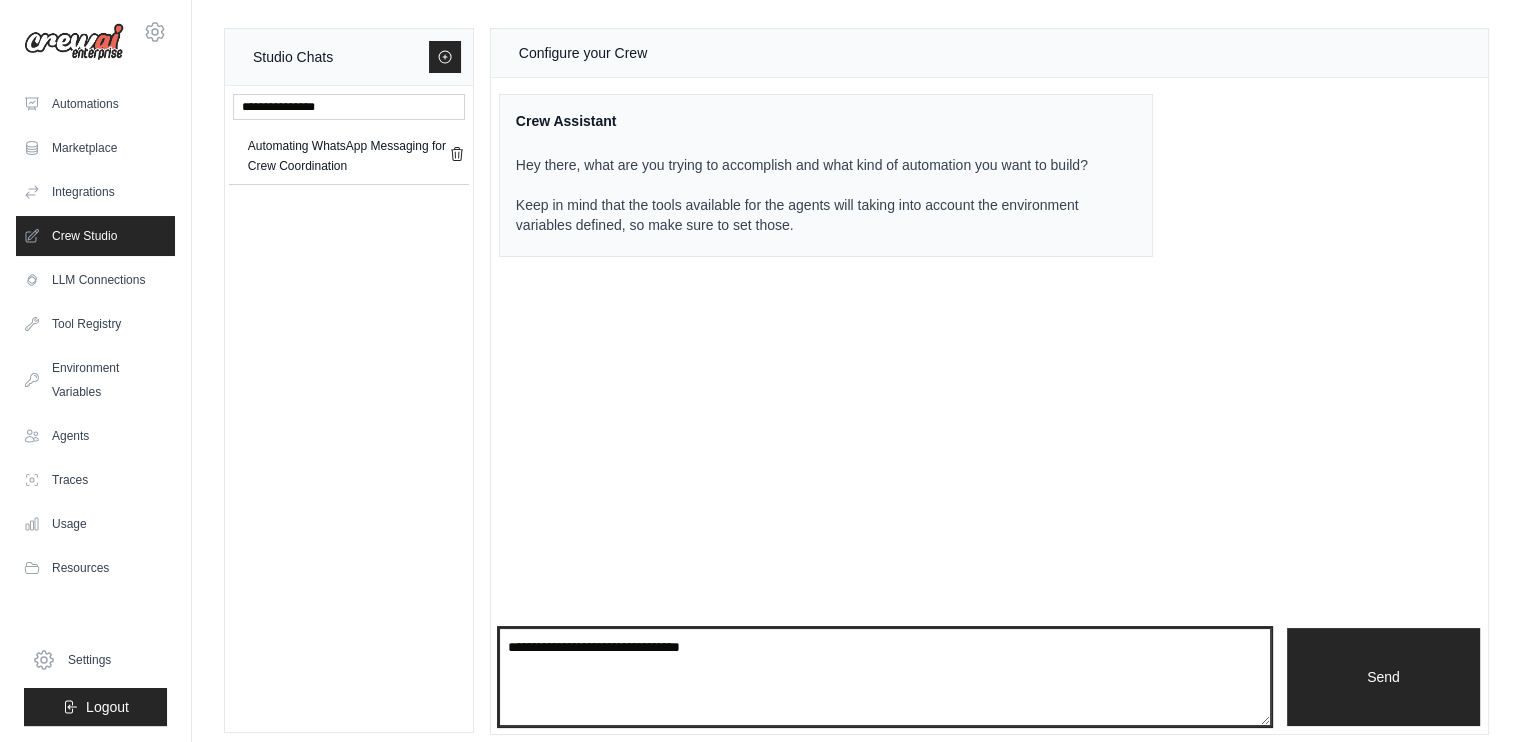 type on "**********" 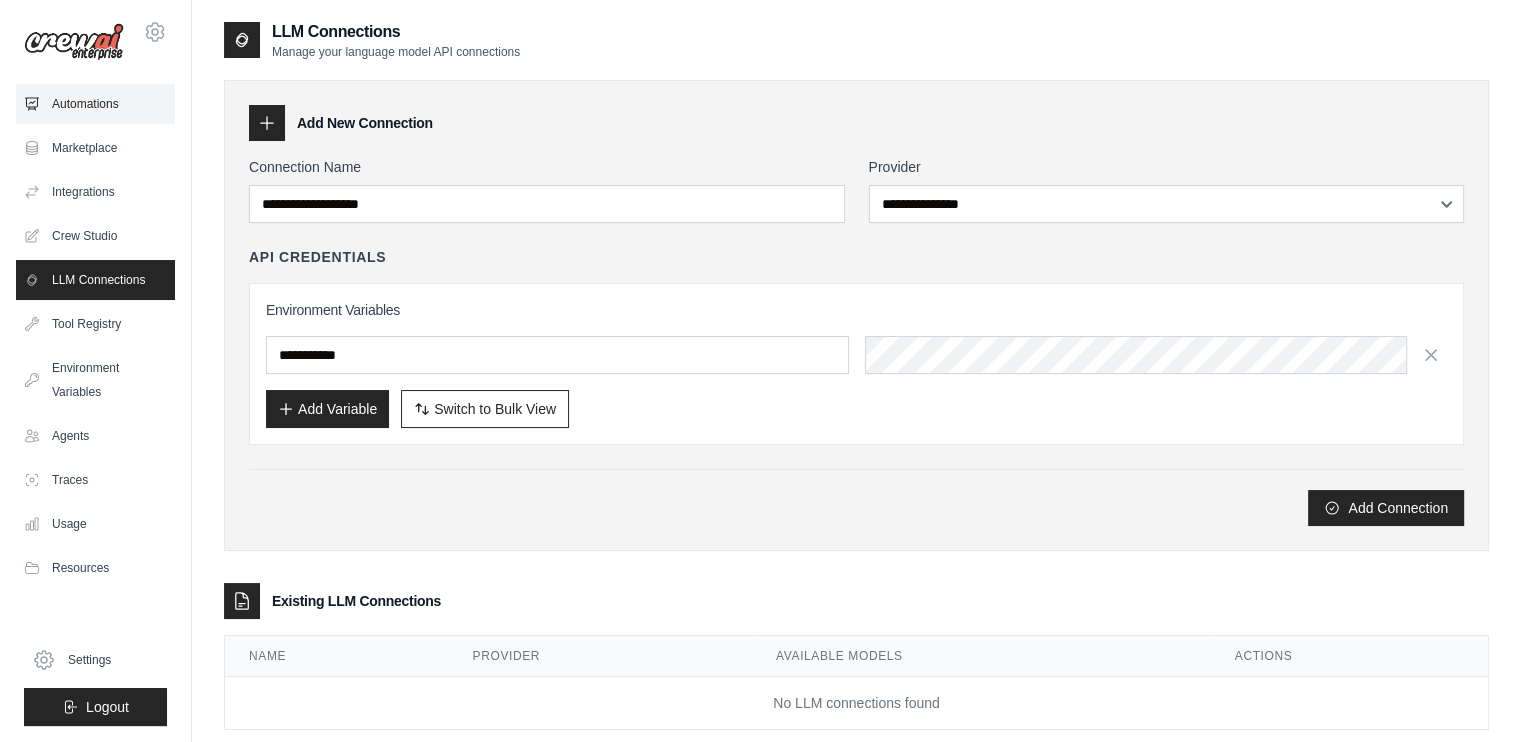 click on "Automations" at bounding box center (95, 104) 